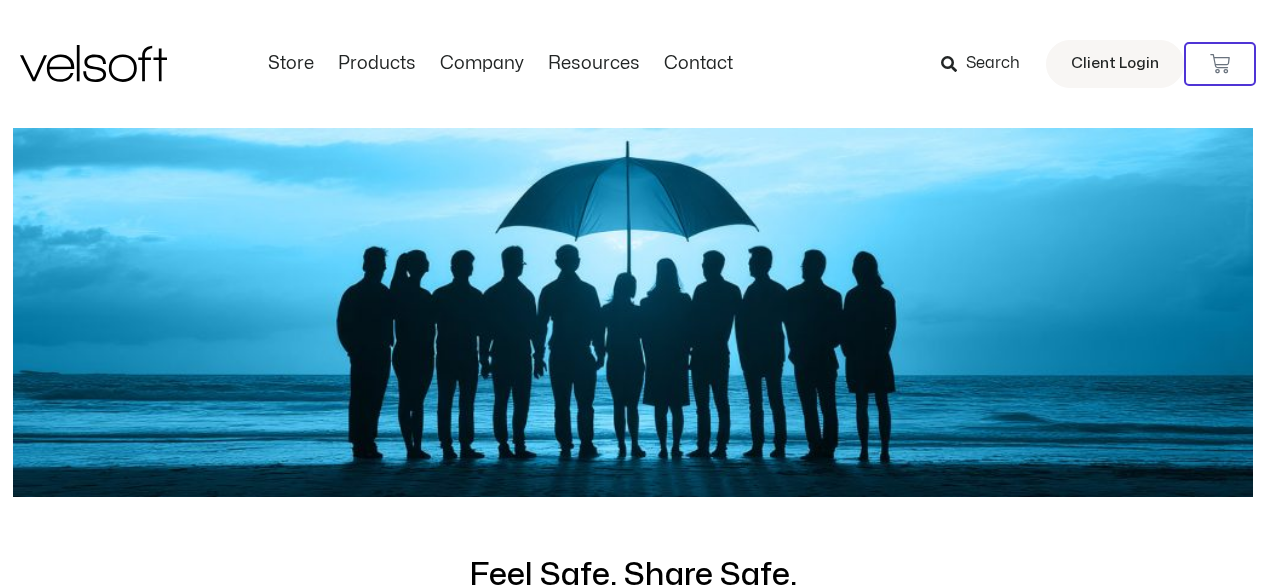 scroll, scrollTop: 800, scrollLeft: 0, axis: vertical 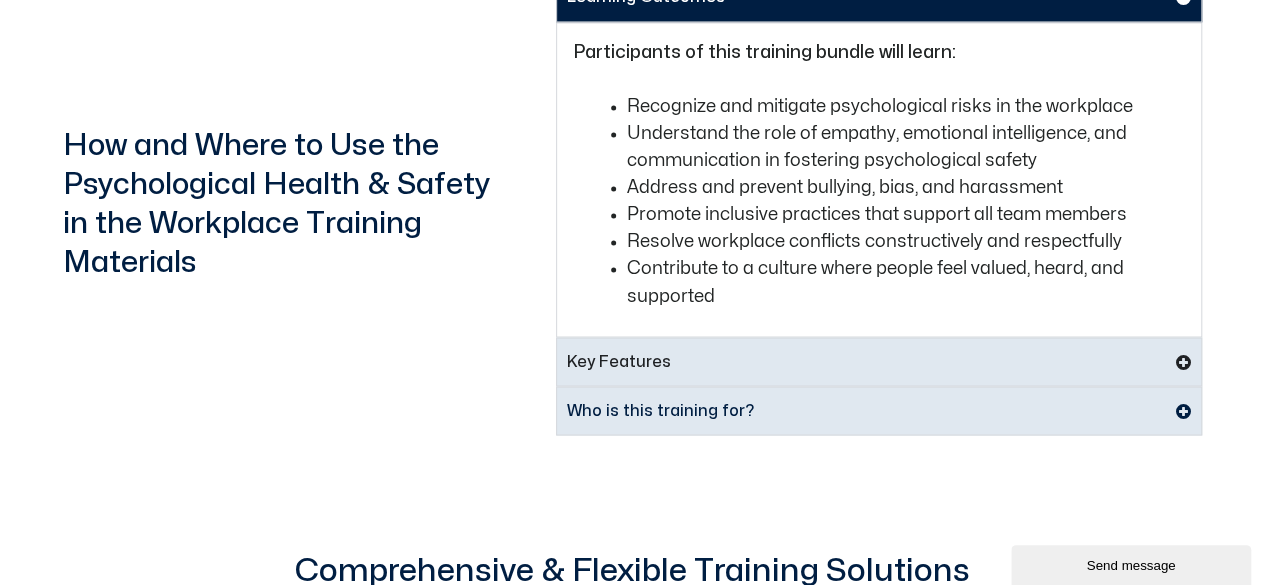 click on "Key Features" at bounding box center (879, 361) 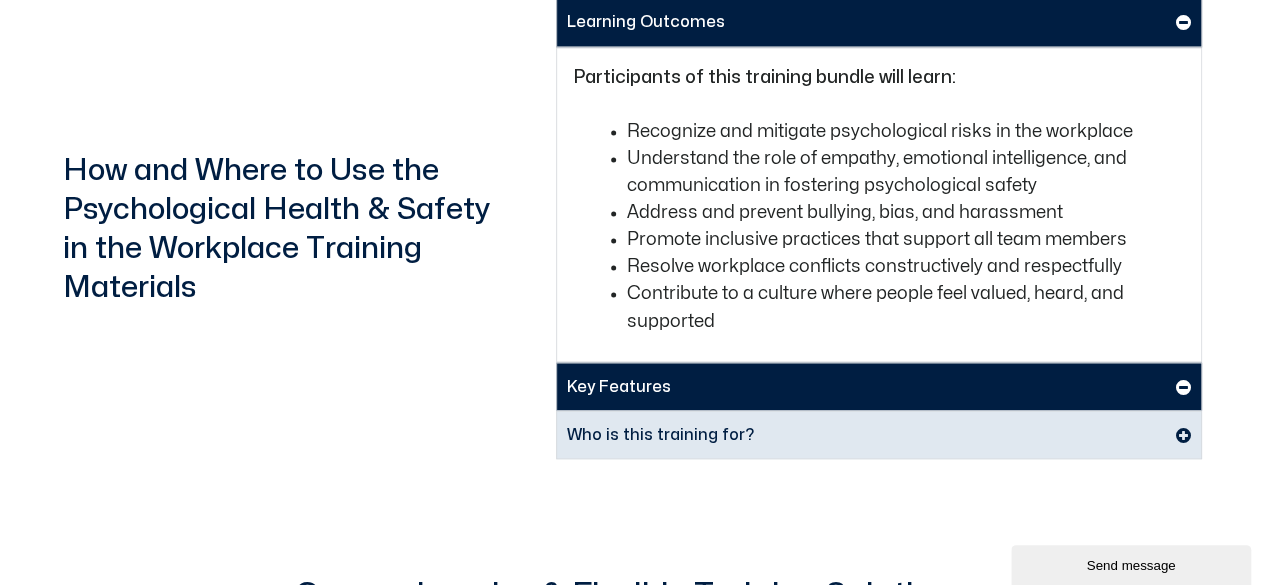 scroll, scrollTop: 1572, scrollLeft: 0, axis: vertical 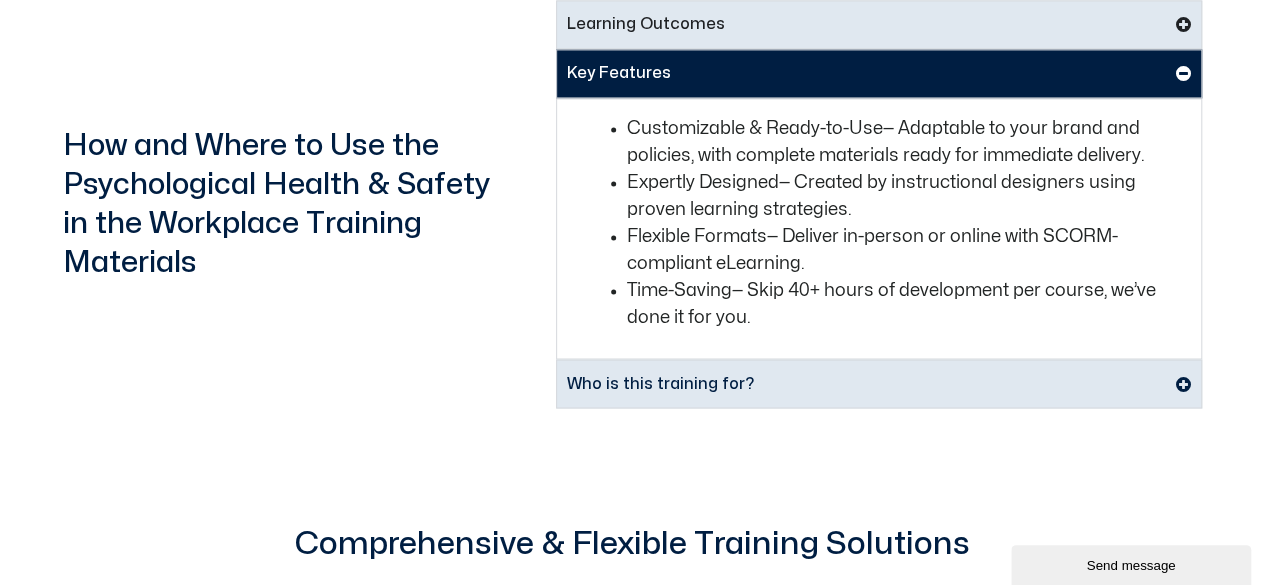 click on "Learning Outcomes" at bounding box center (879, 24) 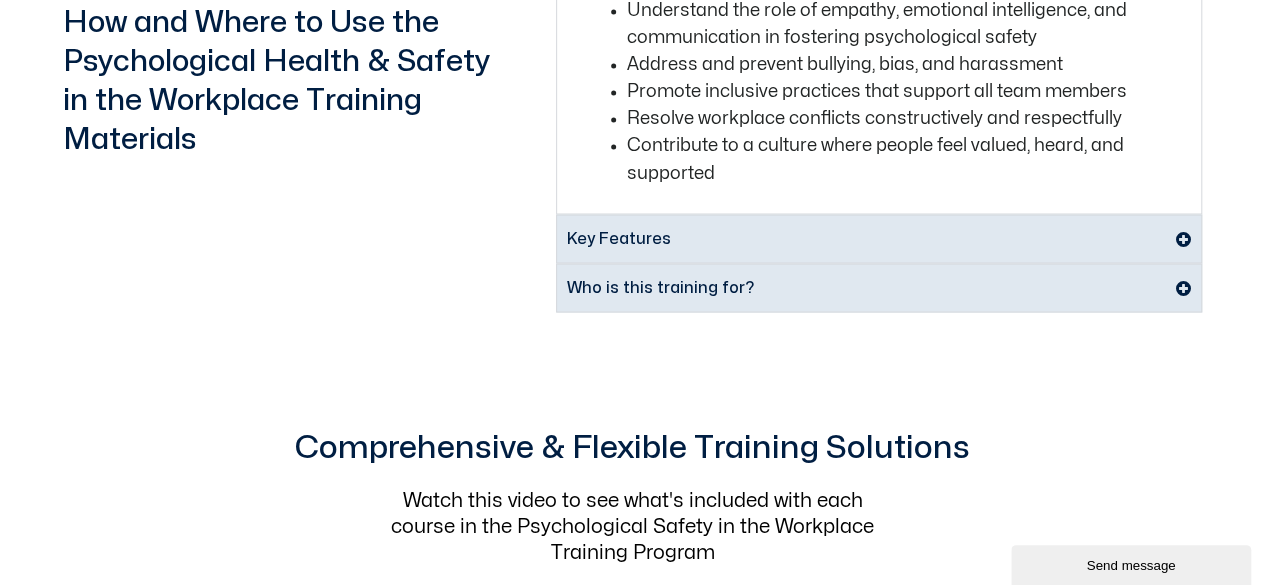 scroll, scrollTop: 1699, scrollLeft: 0, axis: vertical 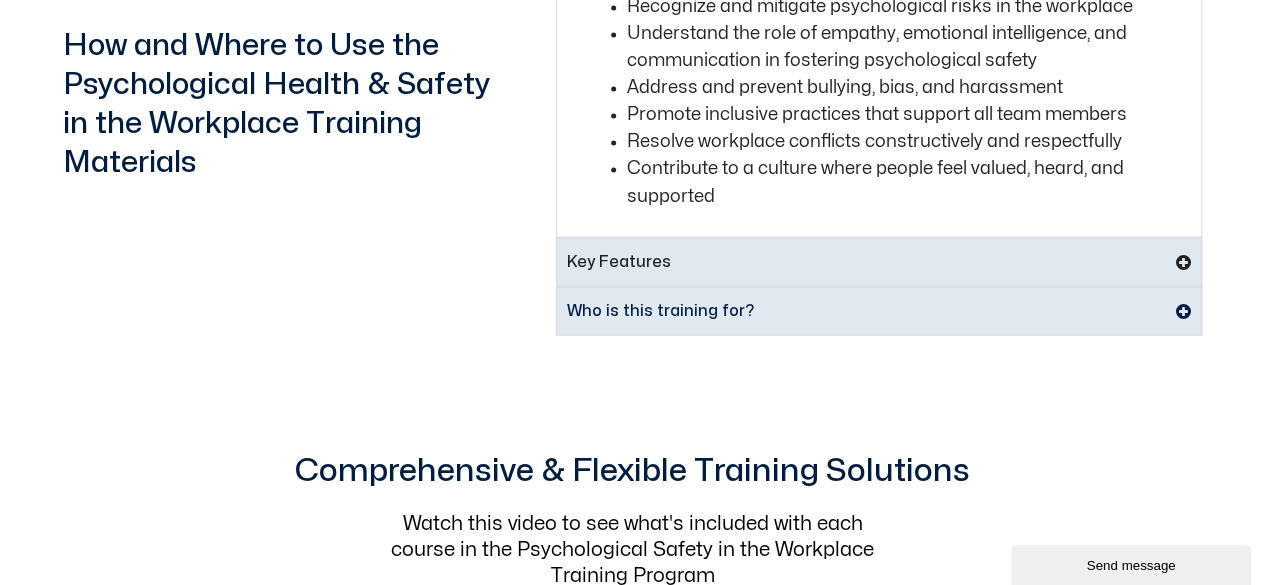 click on "Key Features" at bounding box center [619, 261] 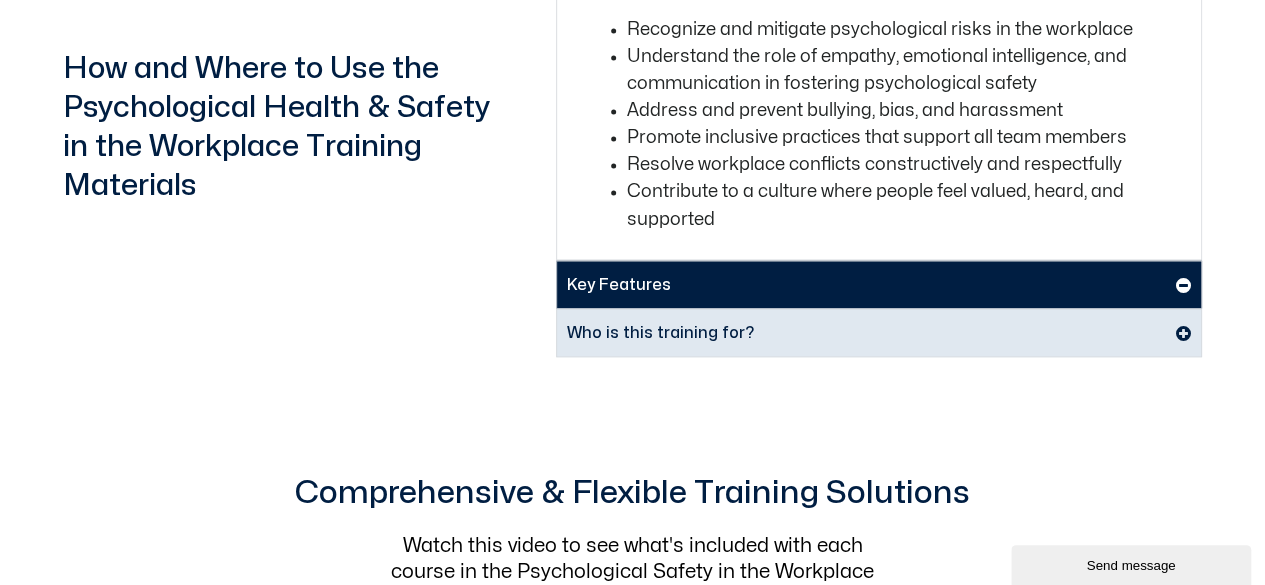 scroll, scrollTop: 1672, scrollLeft: 0, axis: vertical 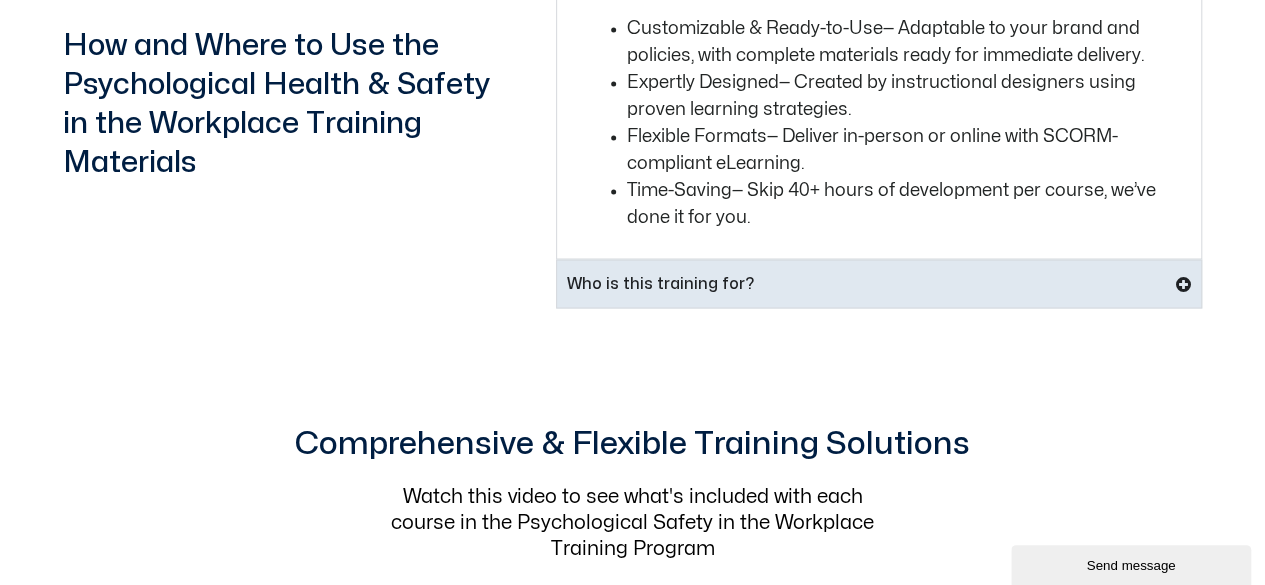 click on "Who is this training for?" at bounding box center [660, 283] 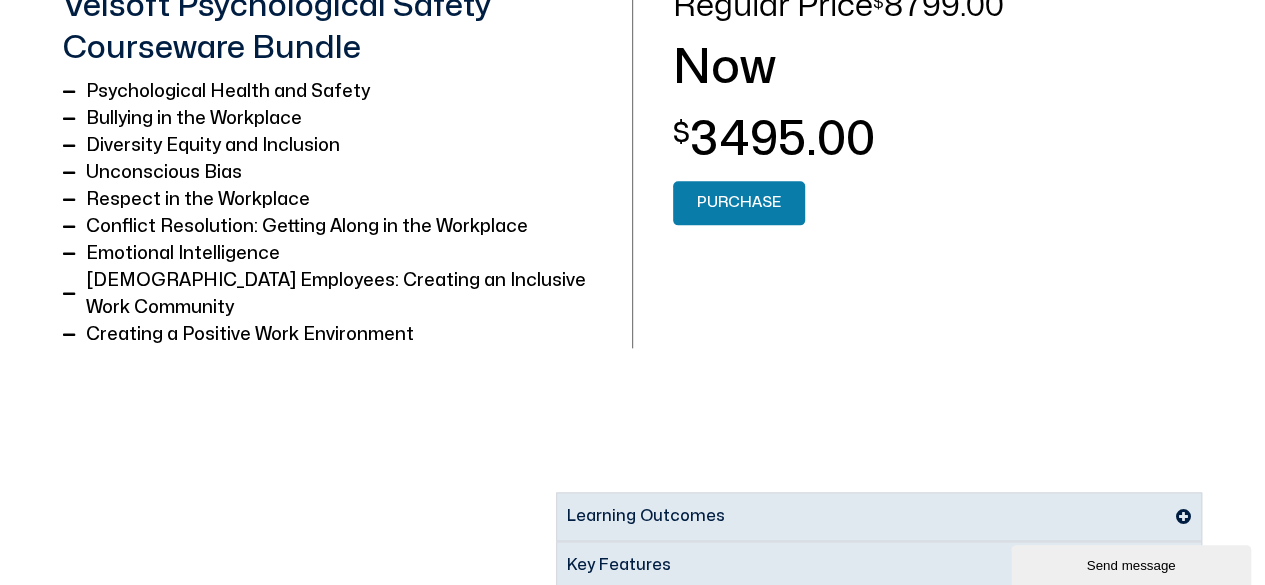 scroll, scrollTop: 1072, scrollLeft: 0, axis: vertical 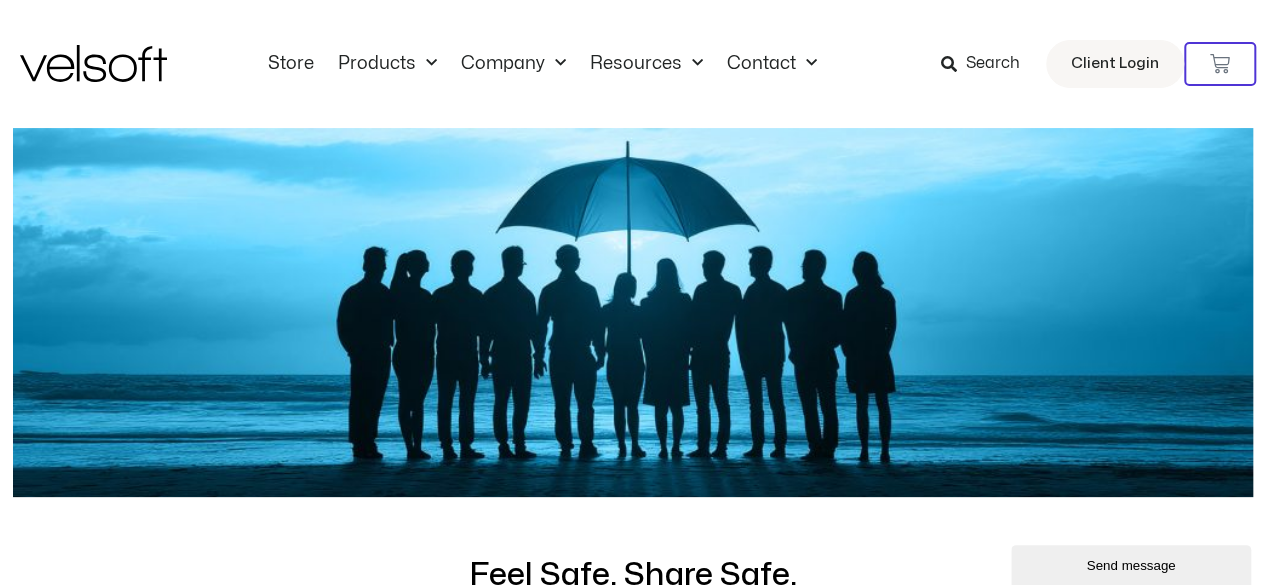 click on "Search
Client Login" at bounding box center [1023, 64] 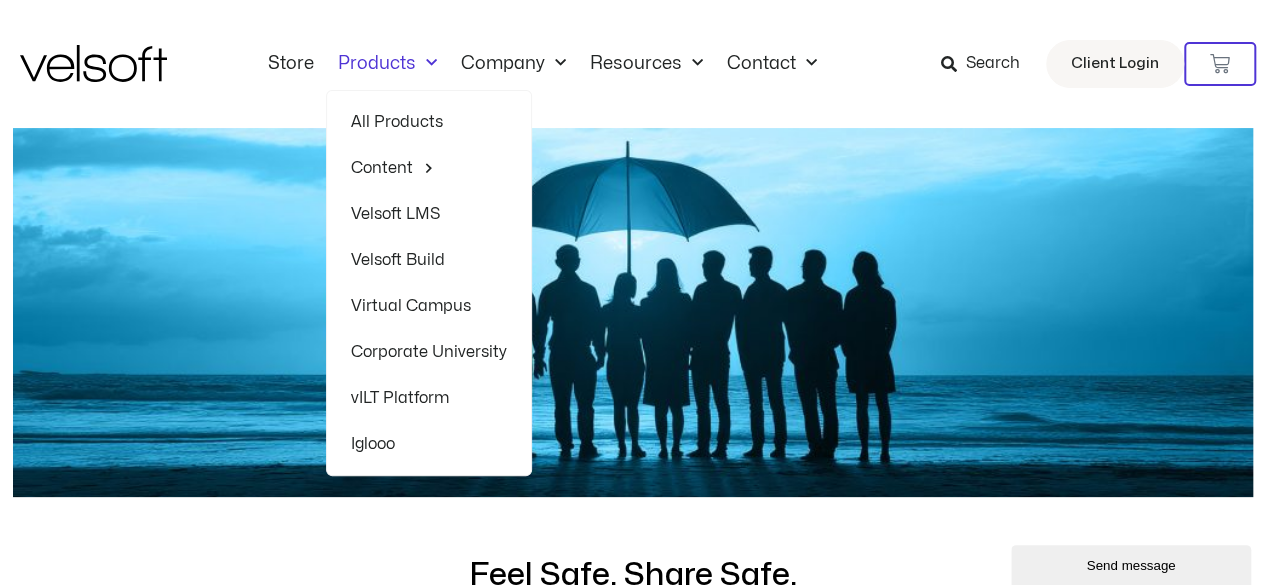 click on "Products" 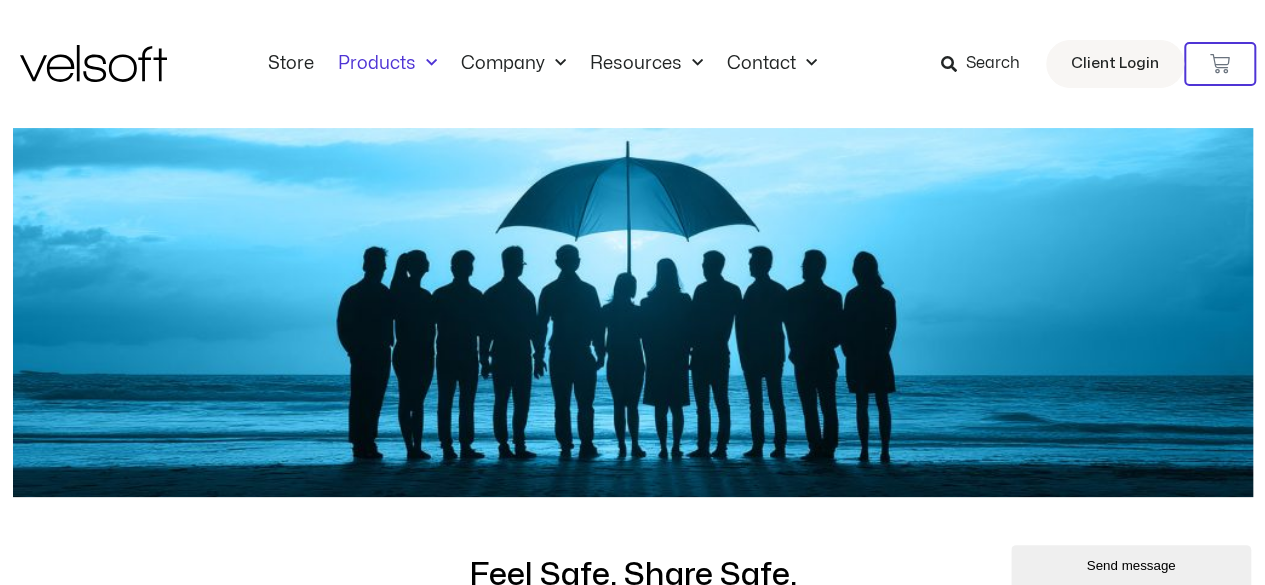 click on "Products" 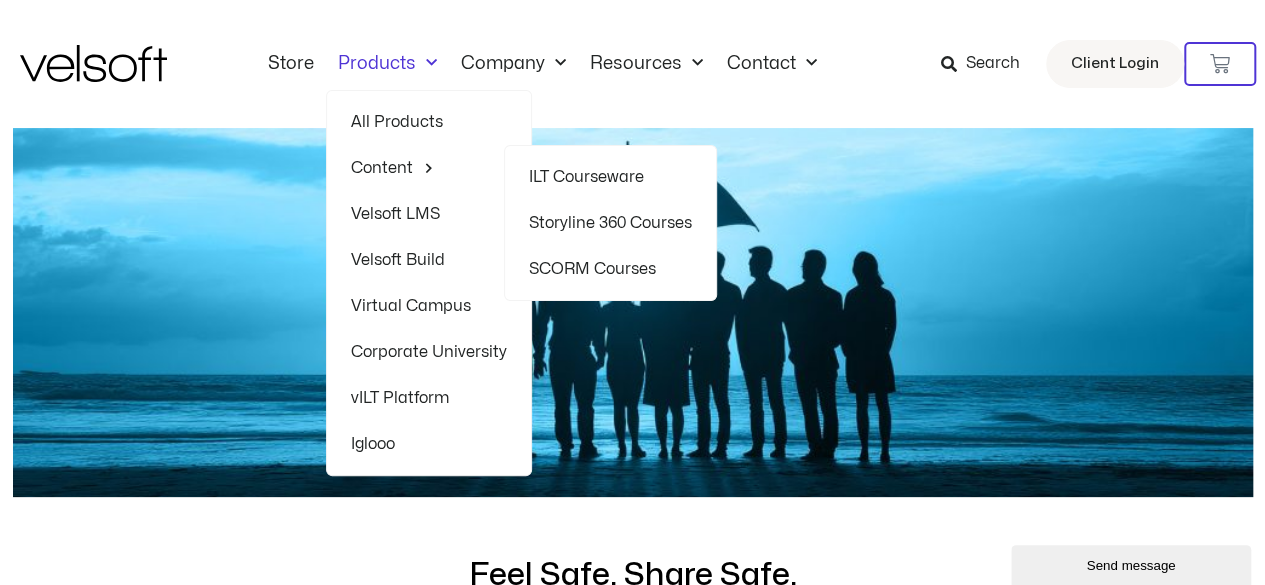 click on "Content" 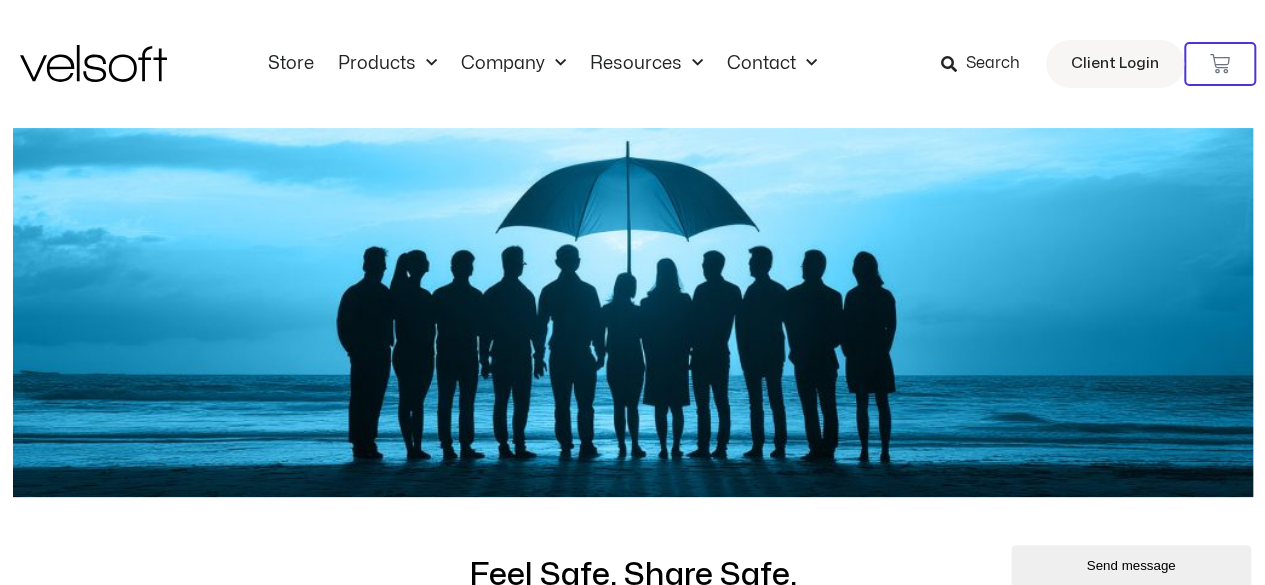 click on "Search" at bounding box center (993, 64) 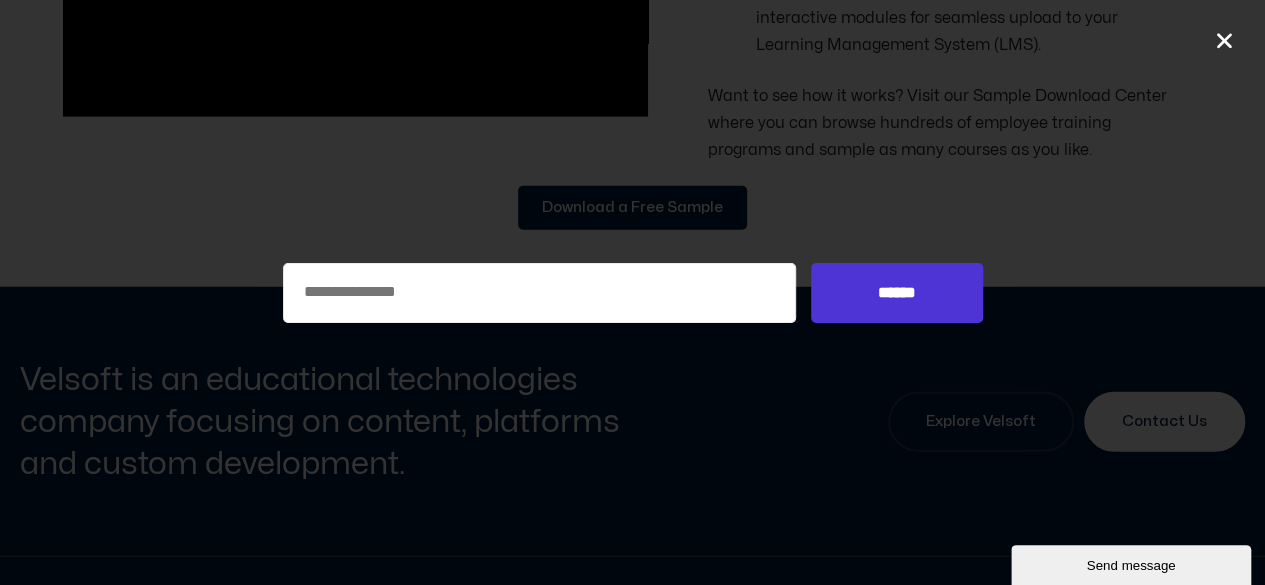 scroll, scrollTop: 2482, scrollLeft: 0, axis: vertical 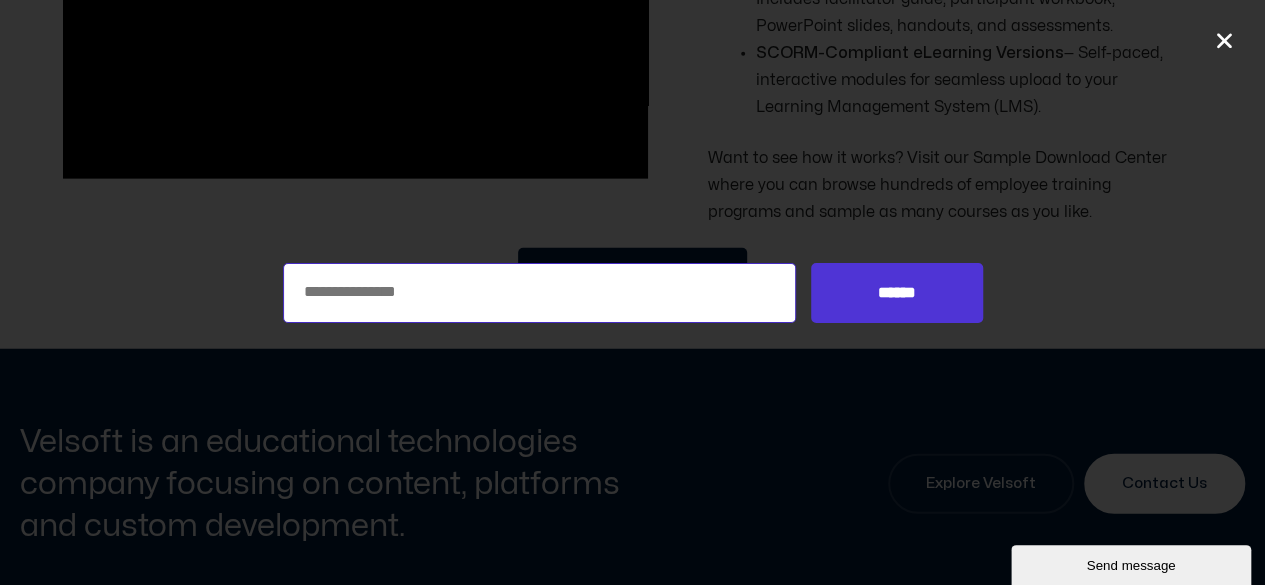 click on "Search for:" at bounding box center [540, 293] 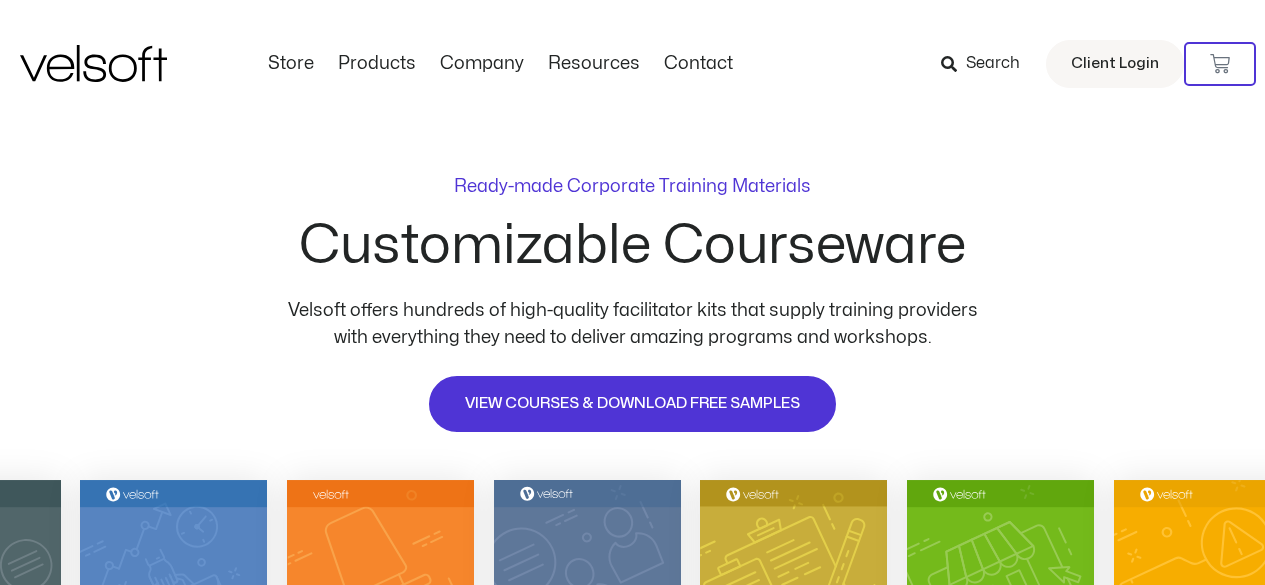 scroll, scrollTop: 0, scrollLeft: 0, axis: both 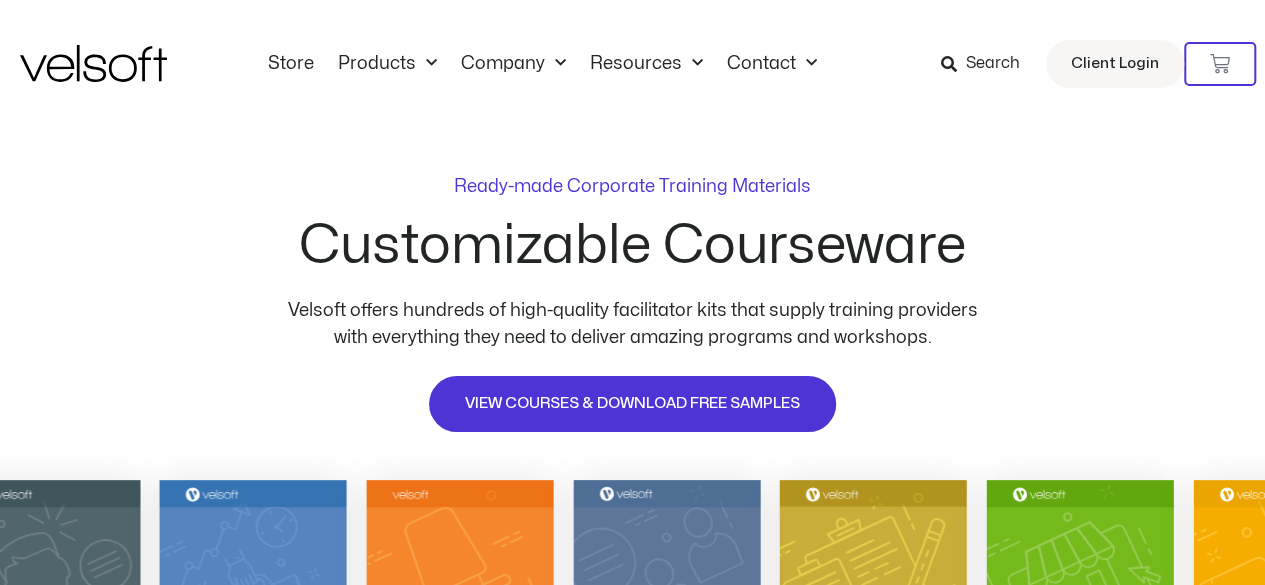 click on "Search" at bounding box center [993, 64] 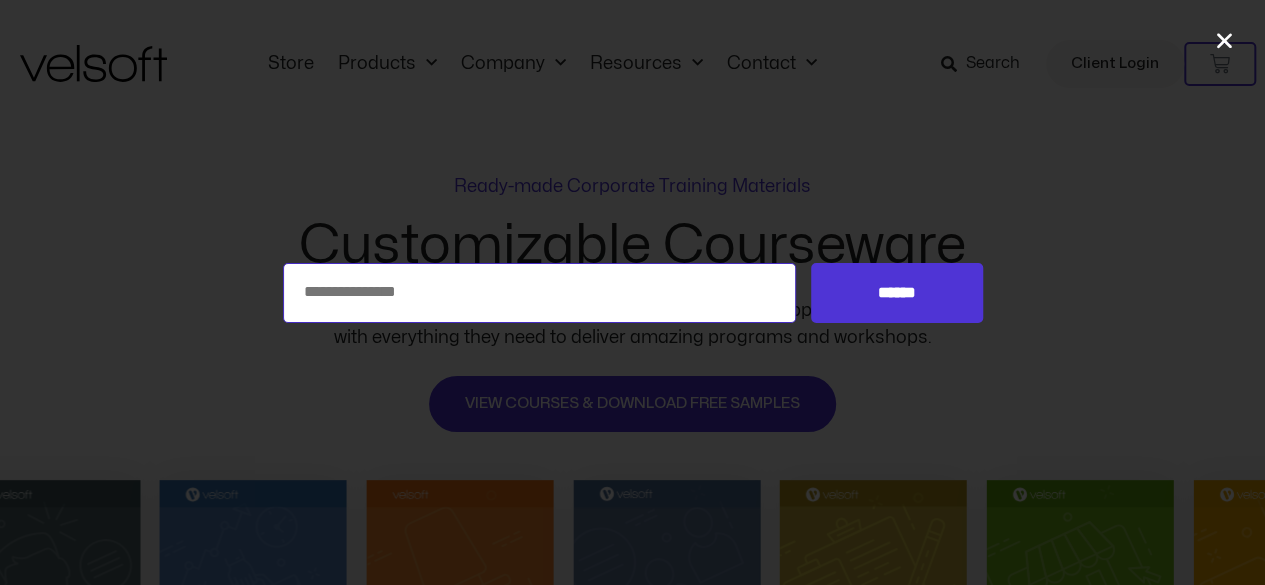 click on "Search for:" at bounding box center (540, 293) 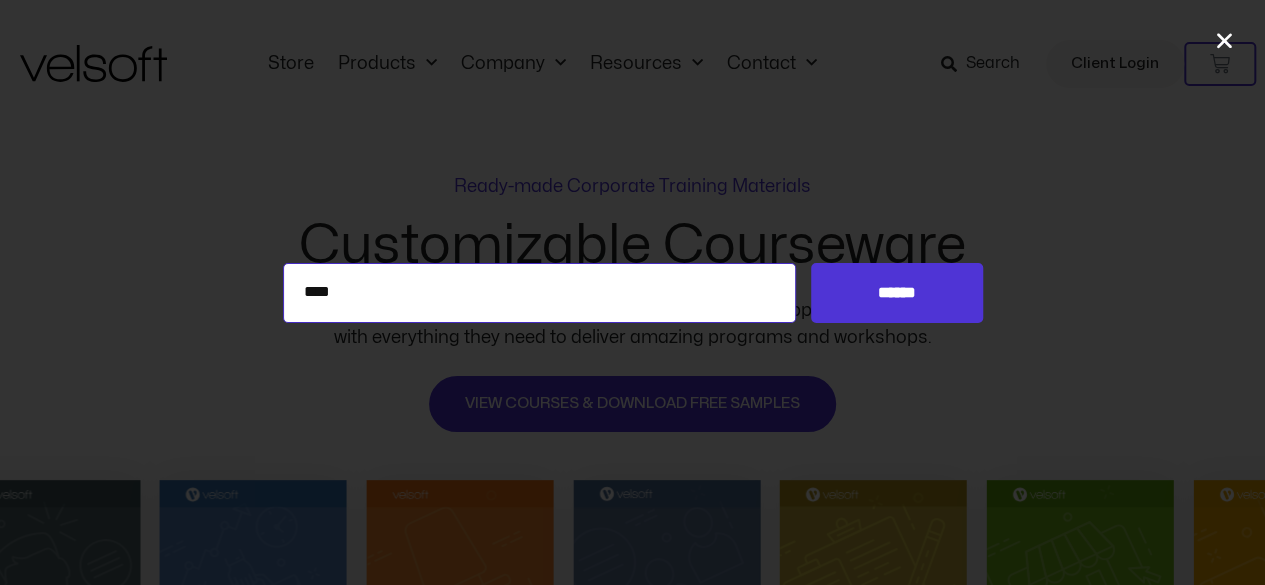 type on "**********" 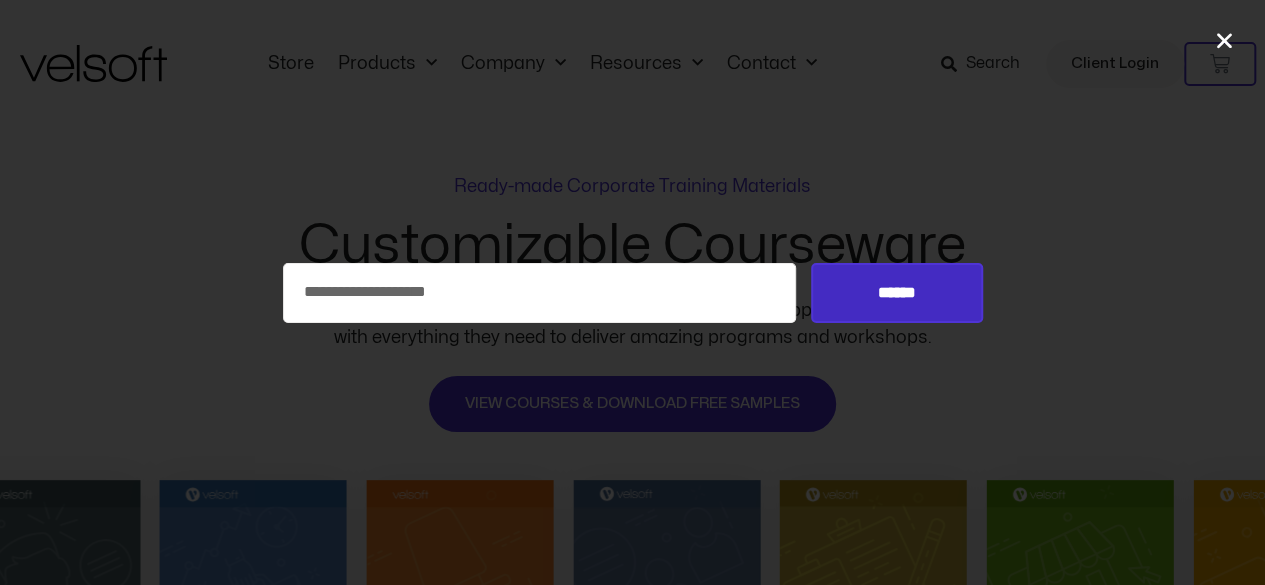 click on "******" at bounding box center (896, 293) 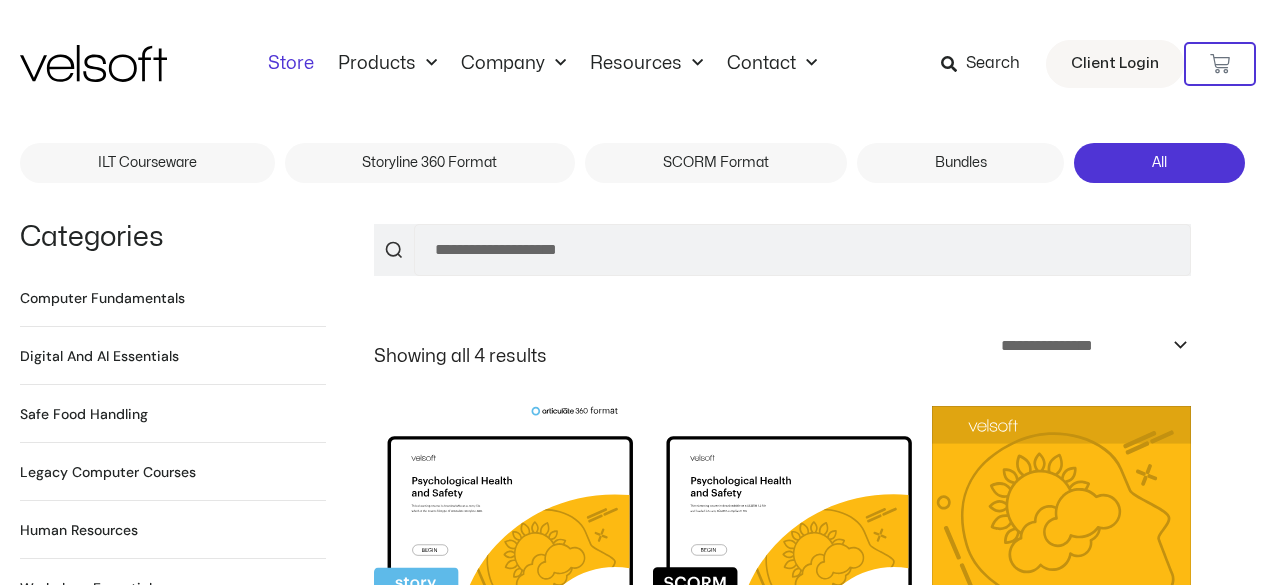 scroll, scrollTop: 0, scrollLeft: 0, axis: both 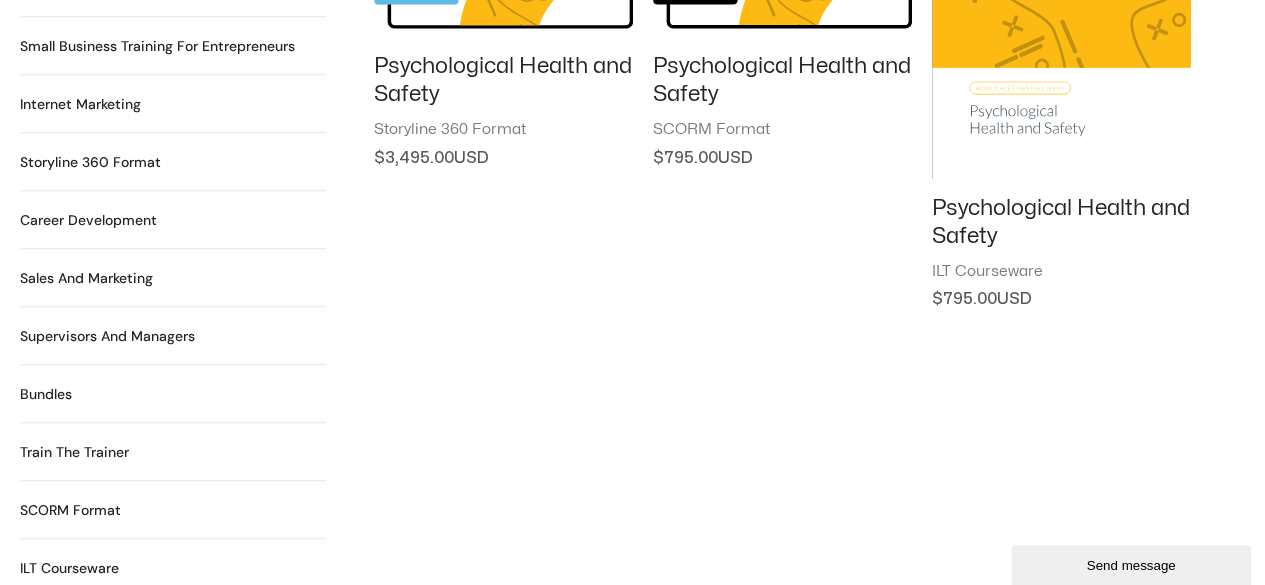 click on "Psychological Health and Safety" at bounding box center (1061, 222) 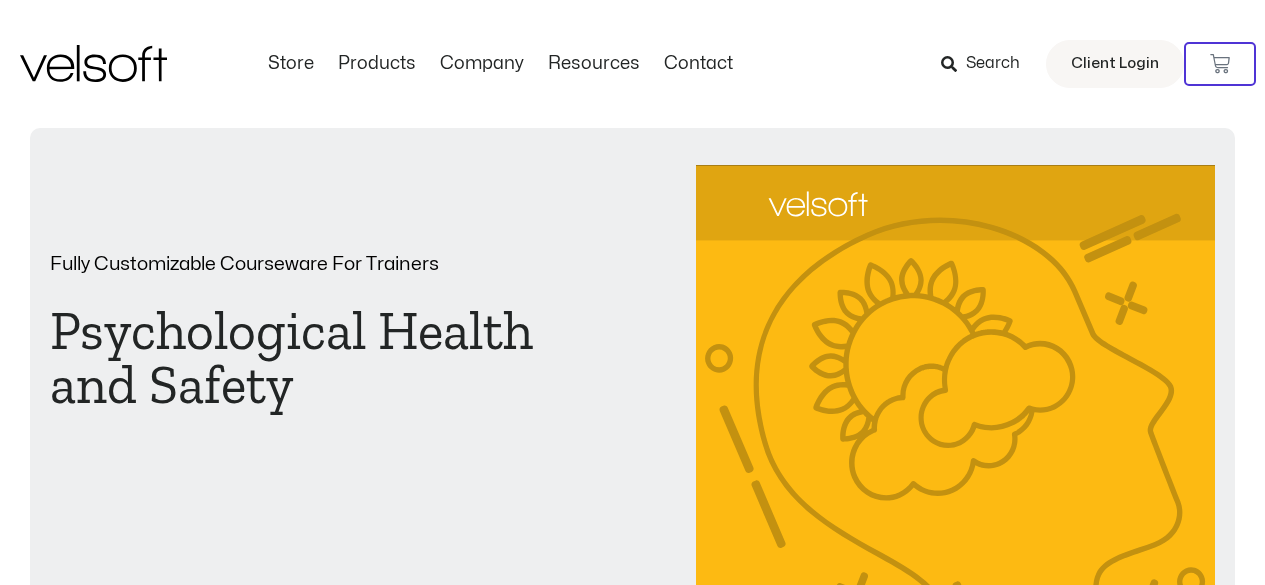 scroll, scrollTop: 526, scrollLeft: 0, axis: vertical 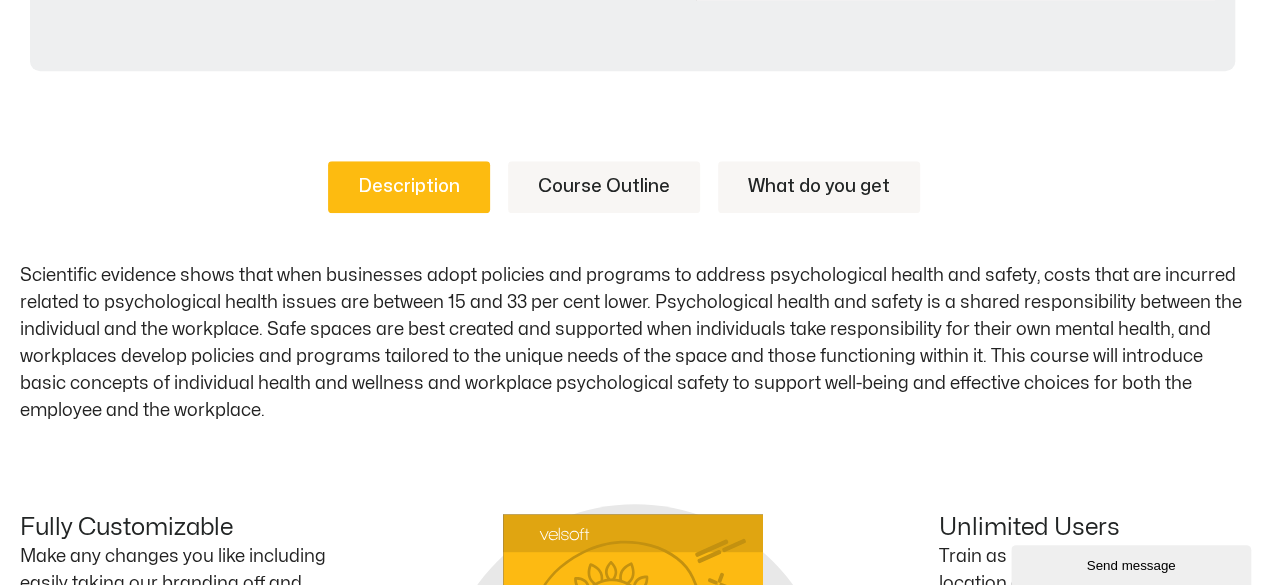click on "Course Outline" at bounding box center [604, 187] 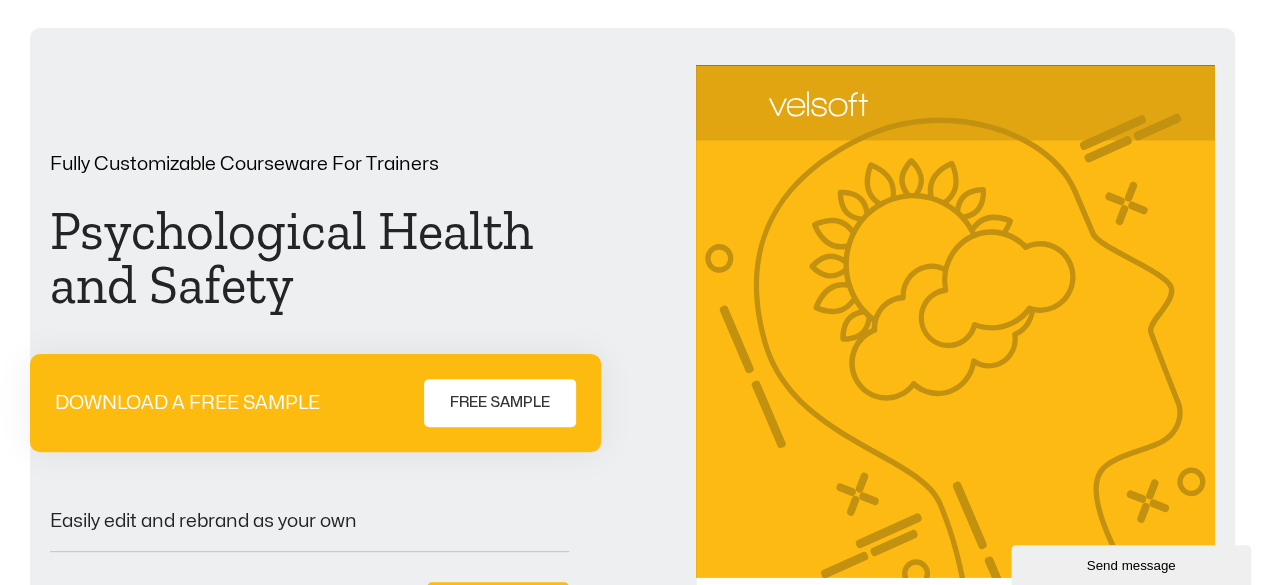scroll, scrollTop: 0, scrollLeft: 0, axis: both 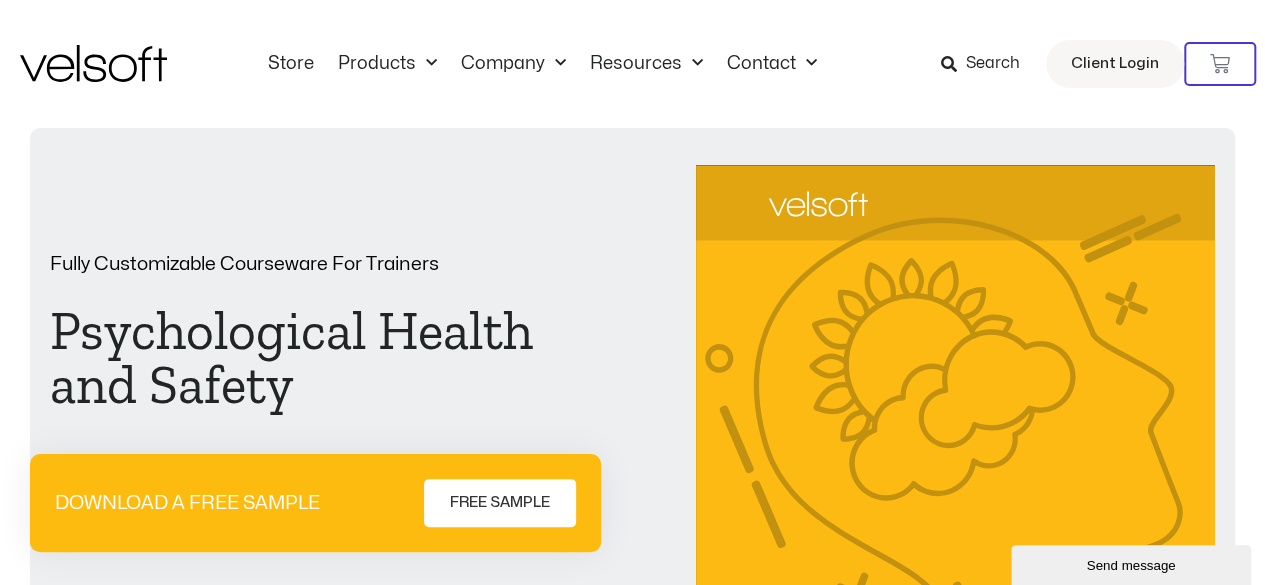 click on "FREE SAMPLE" at bounding box center (500, 503) 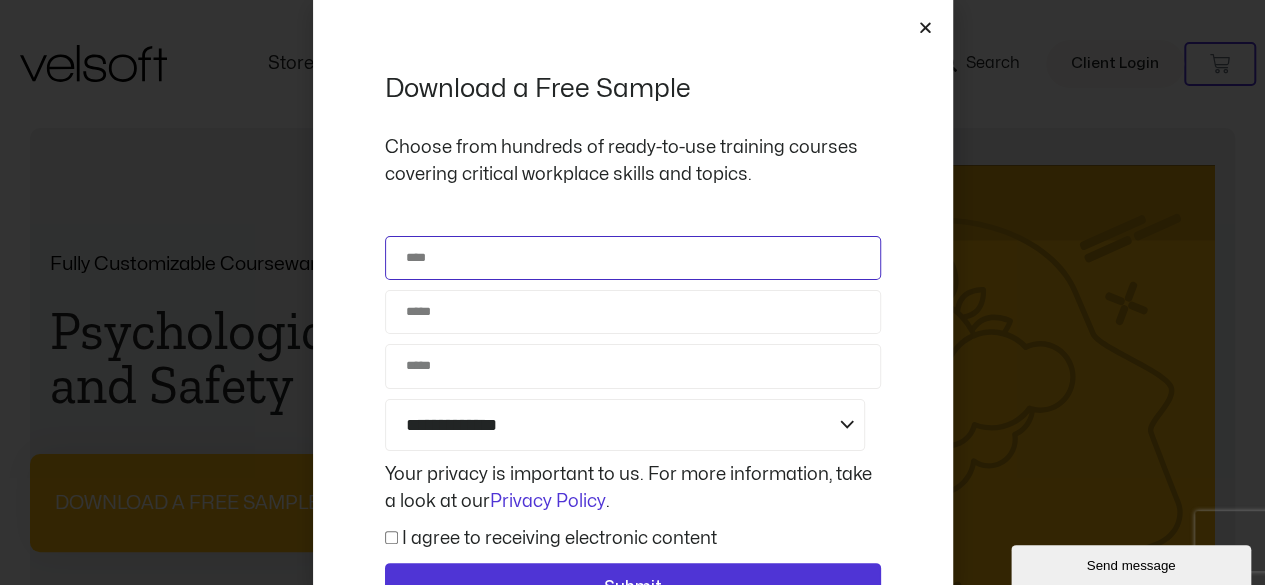 click on "Name" 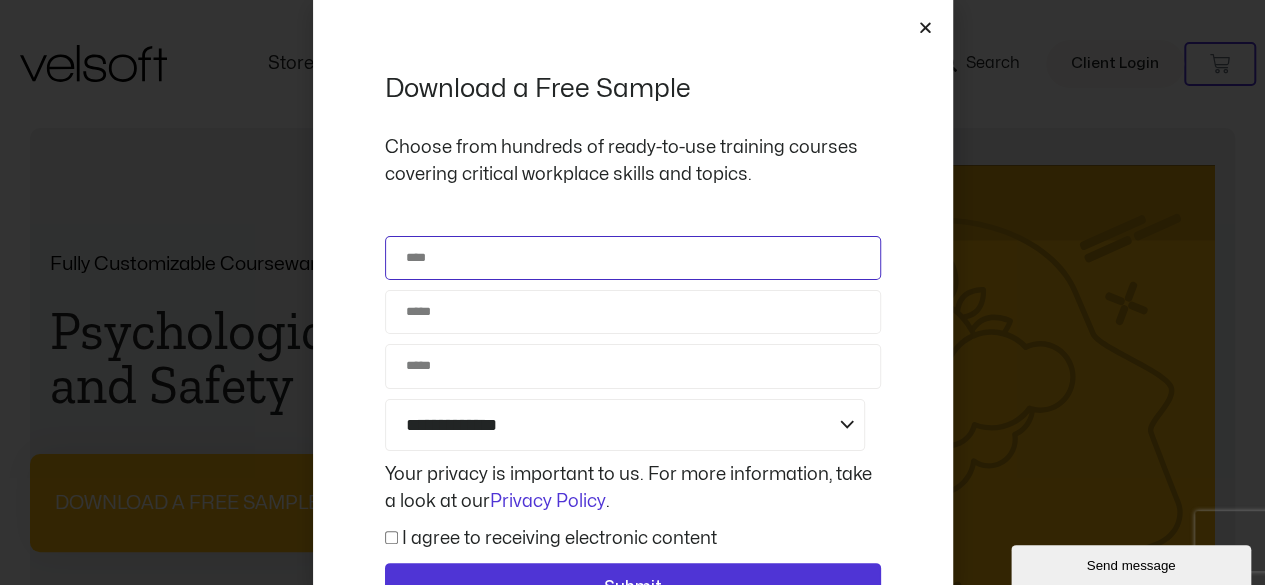 type on "**********" 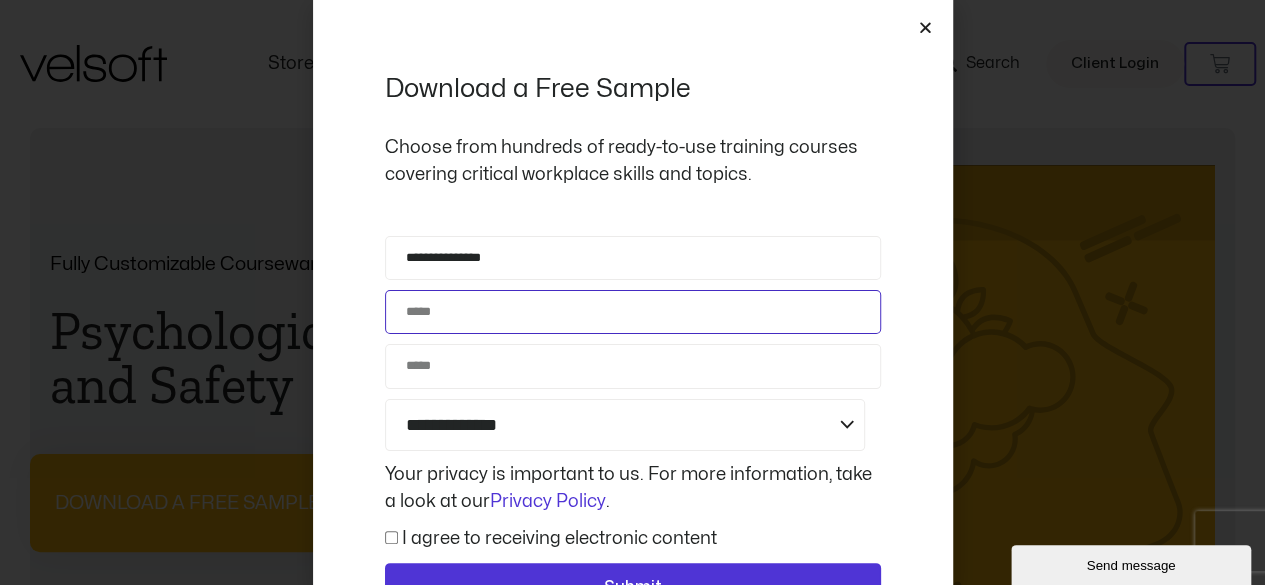 type on "**********" 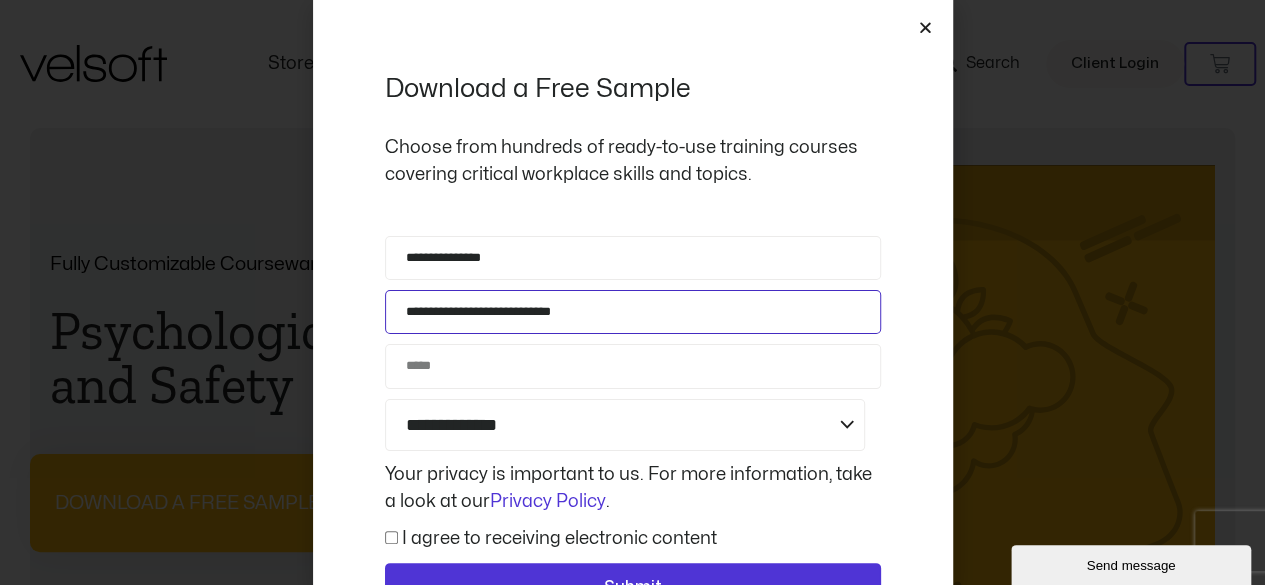 type on "**********" 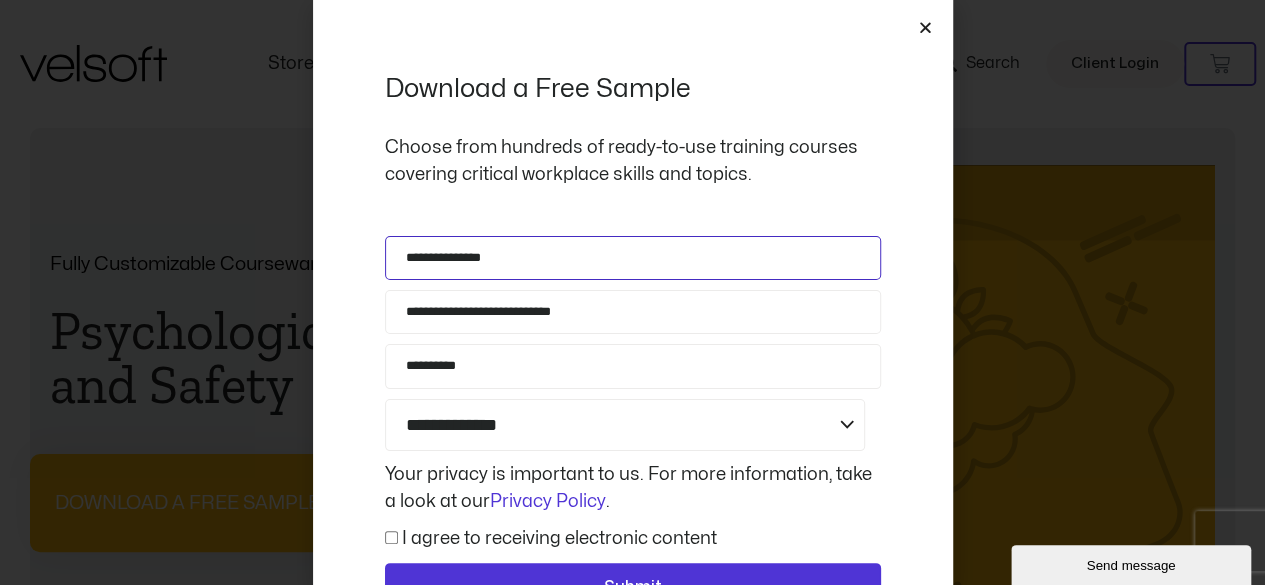 scroll, scrollTop: 97, scrollLeft: 0, axis: vertical 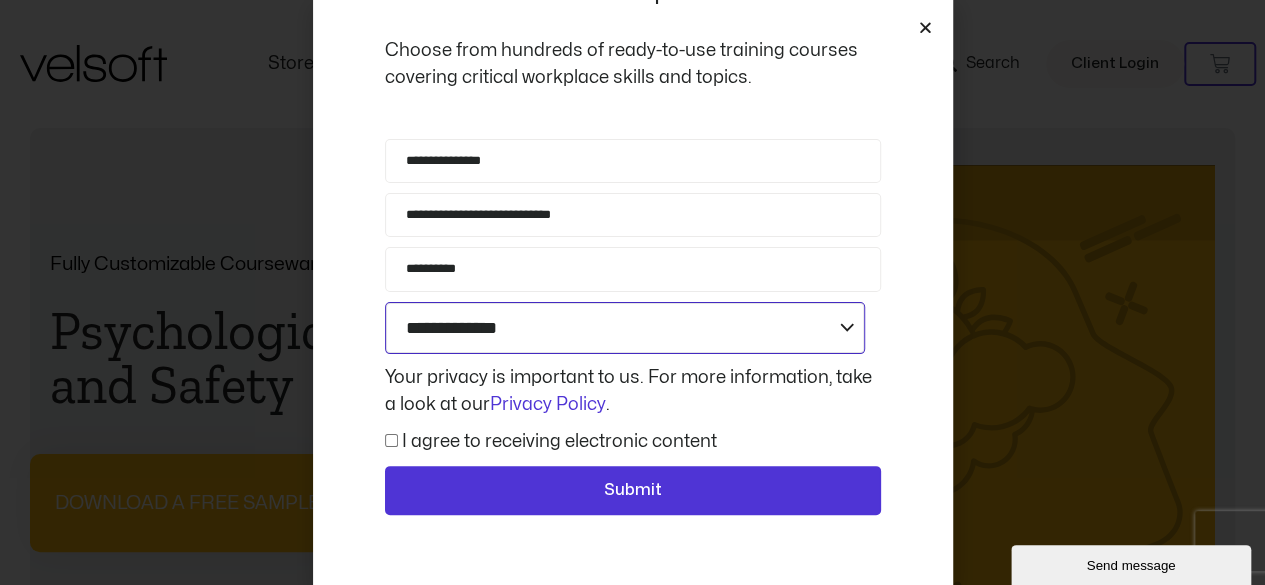 click on "**********" 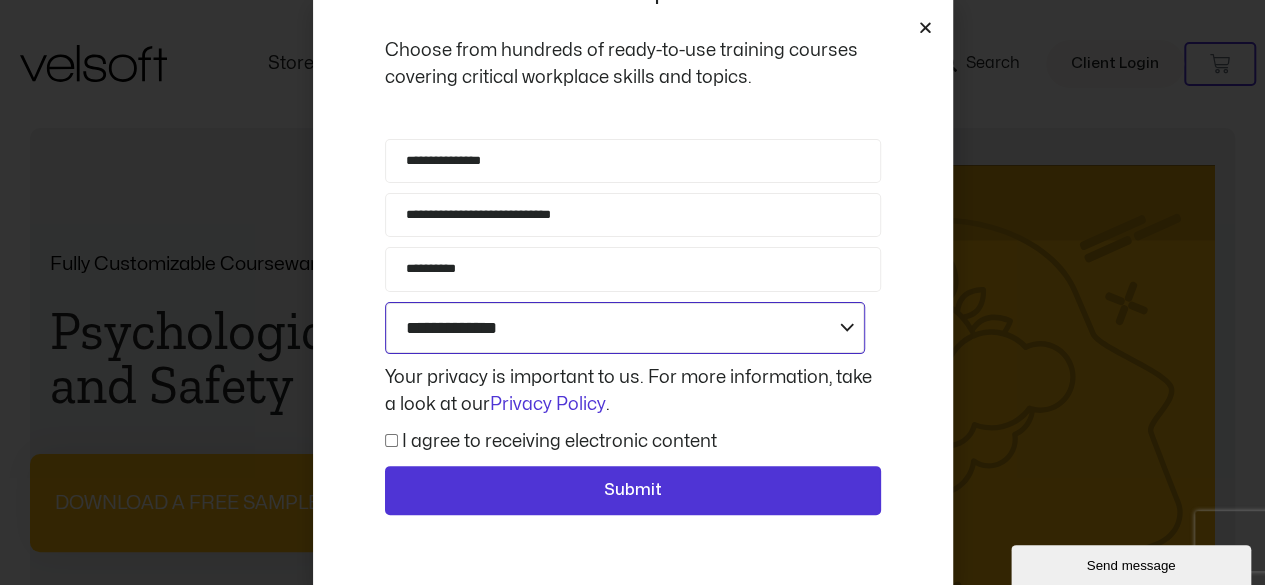 select on "**********" 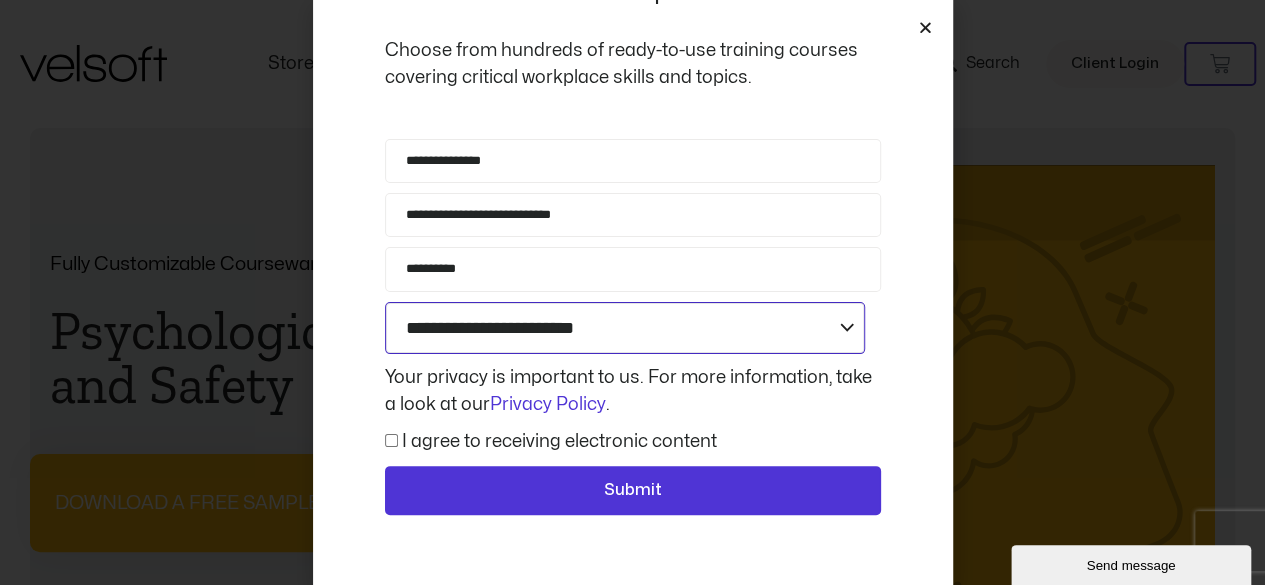 click on "**********" 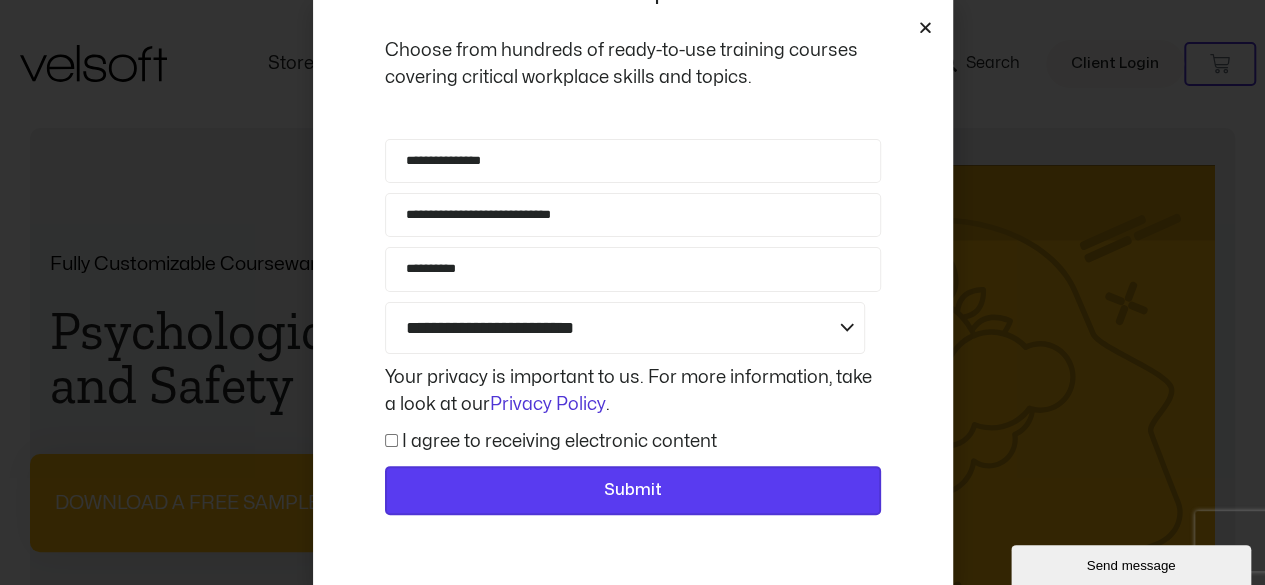 click on "Submit" 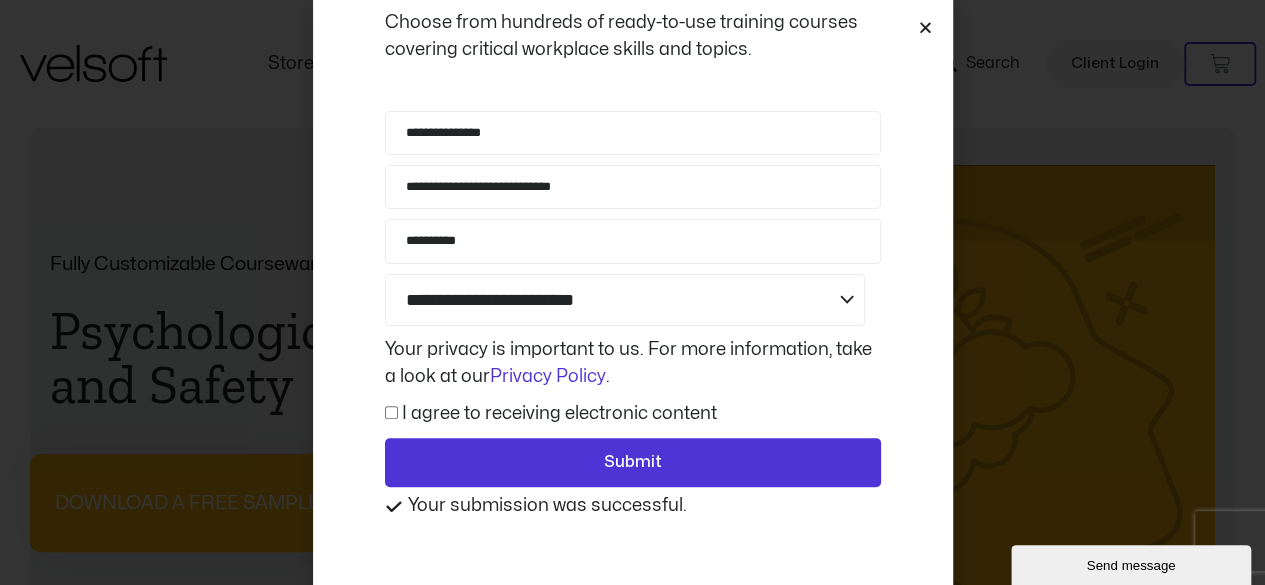 scroll, scrollTop: 136, scrollLeft: 0, axis: vertical 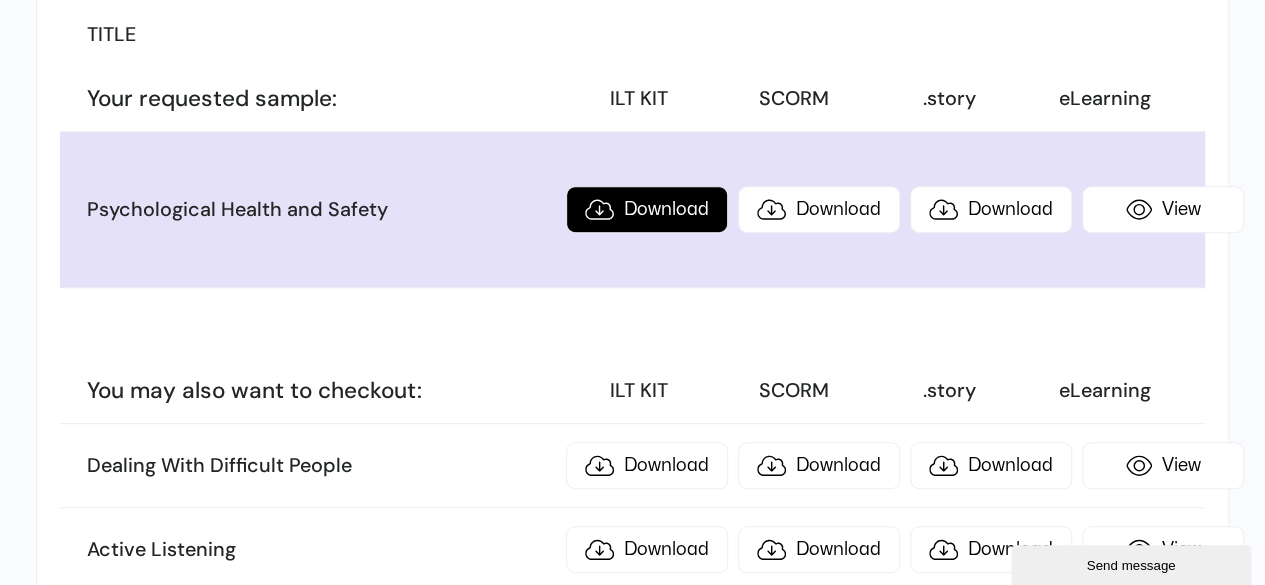 click on "Download" at bounding box center (647, 209) 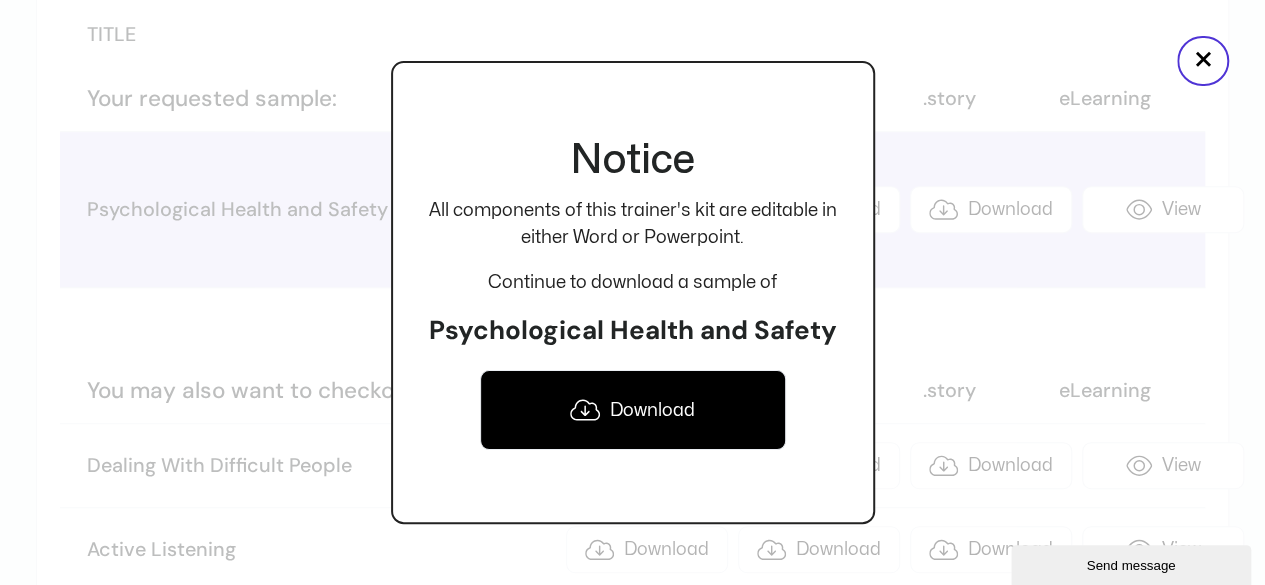click on "Download" at bounding box center (633, 410) 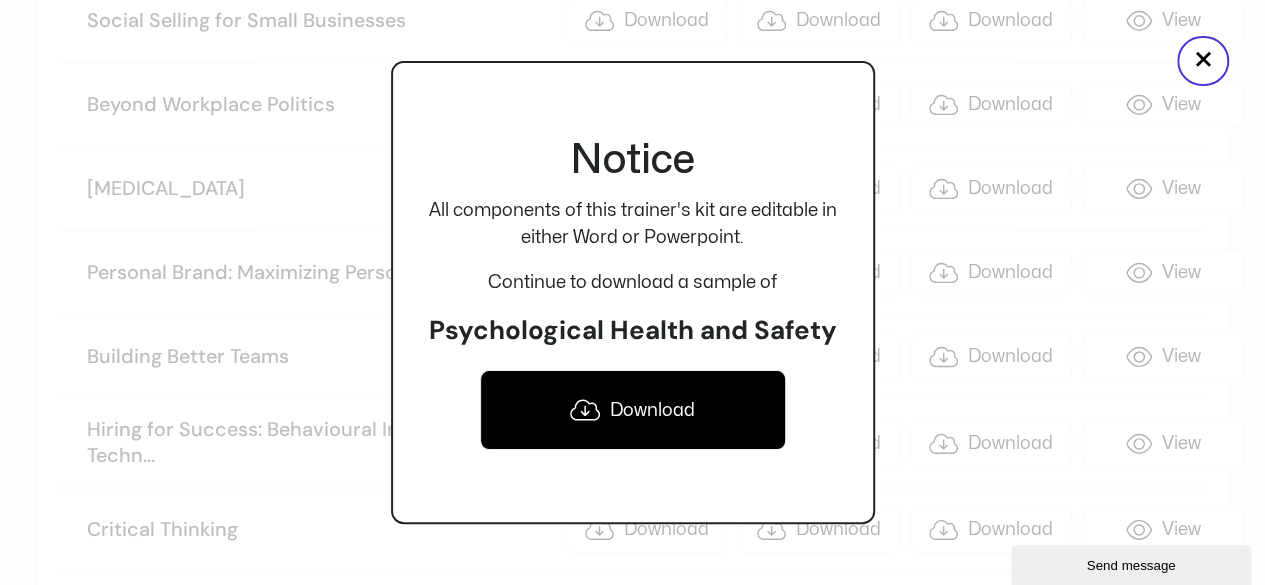 scroll, scrollTop: 1200, scrollLeft: 0, axis: vertical 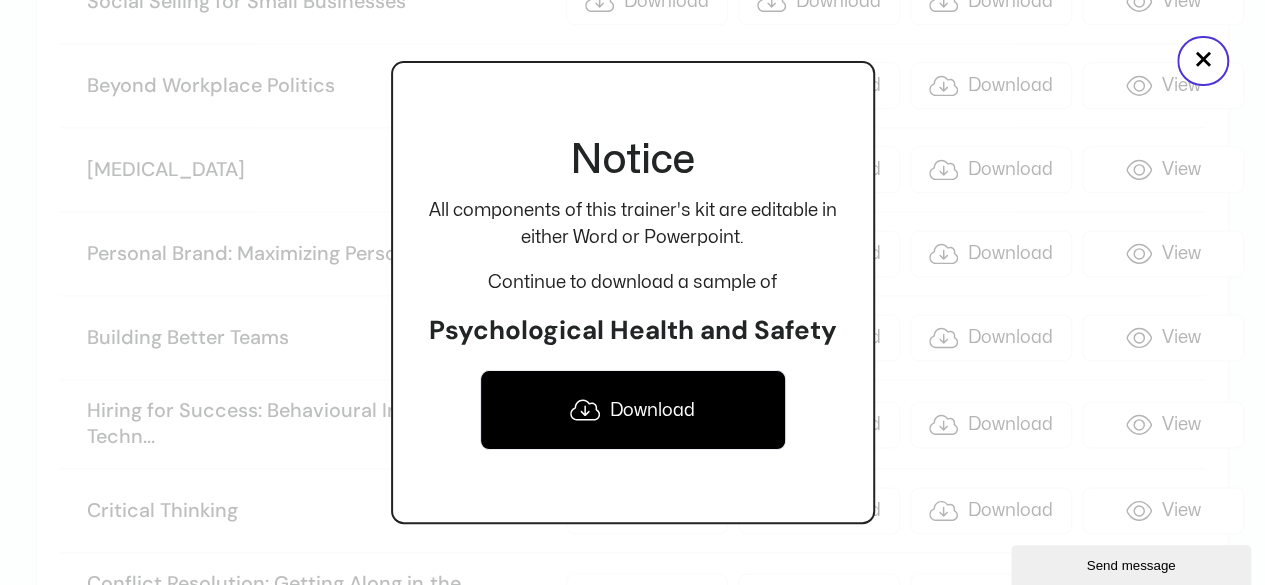 click on "Download" at bounding box center [633, 410] 